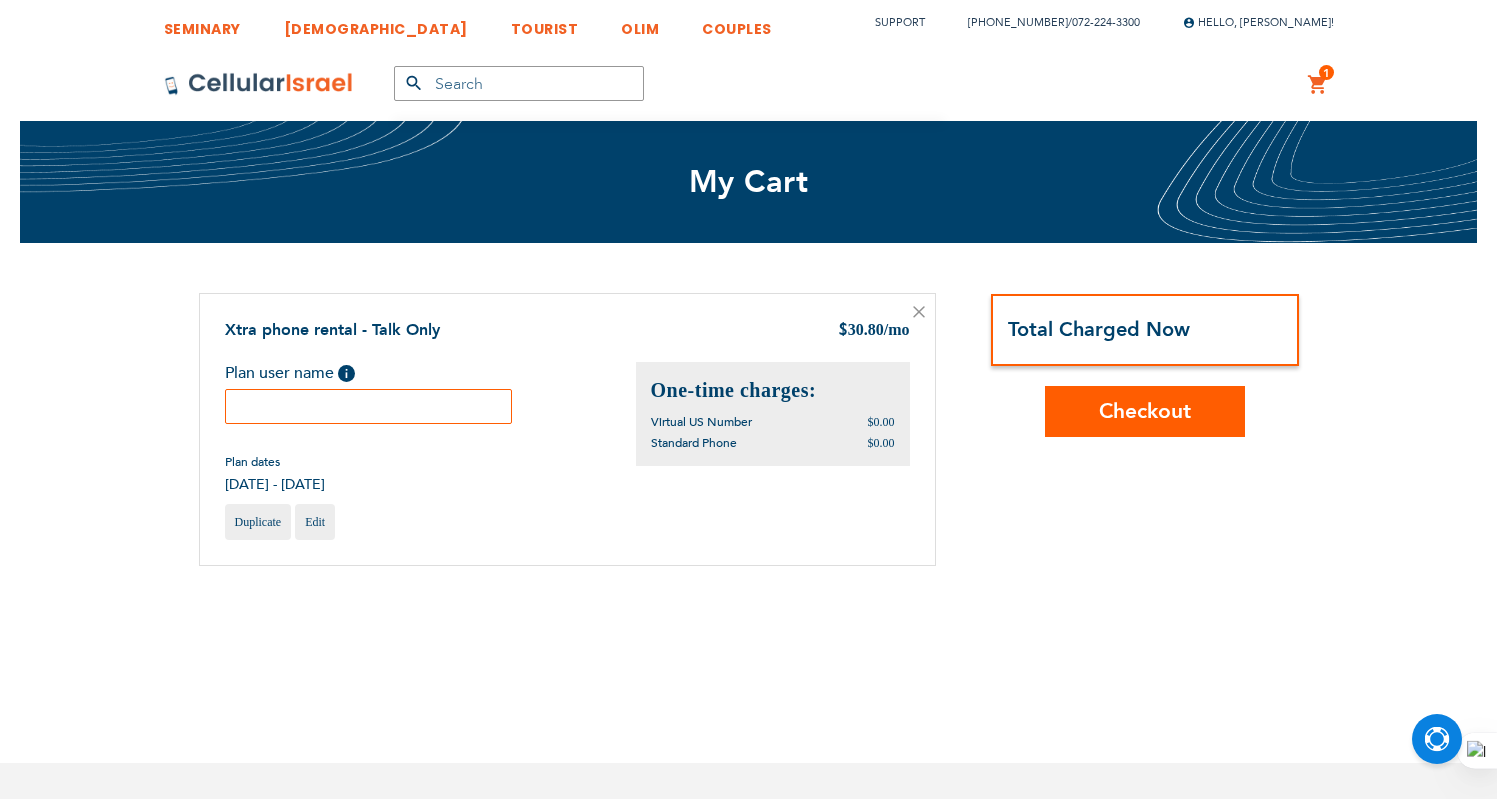 scroll, scrollTop: 0, scrollLeft: 0, axis: both 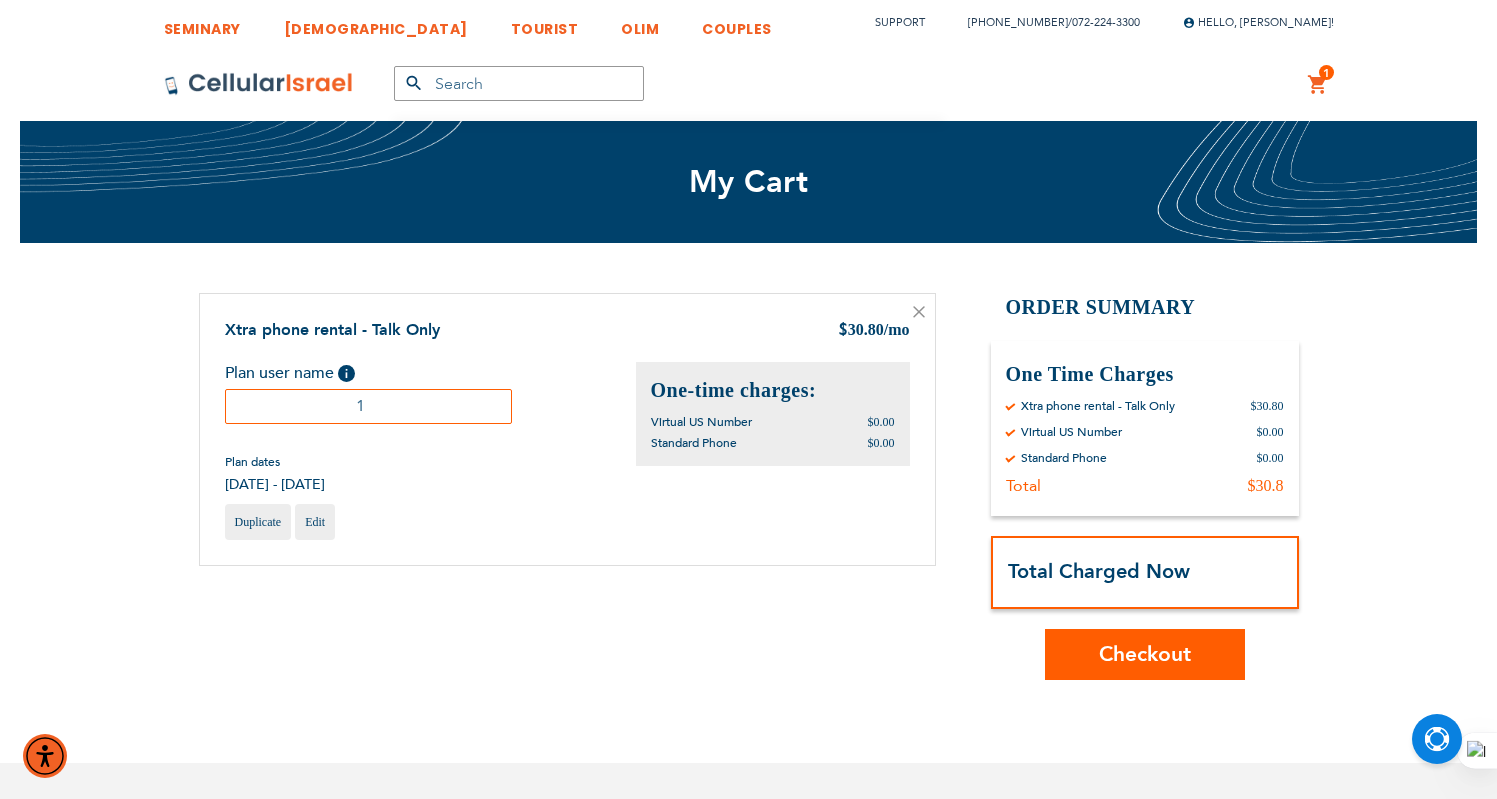 type on "1" 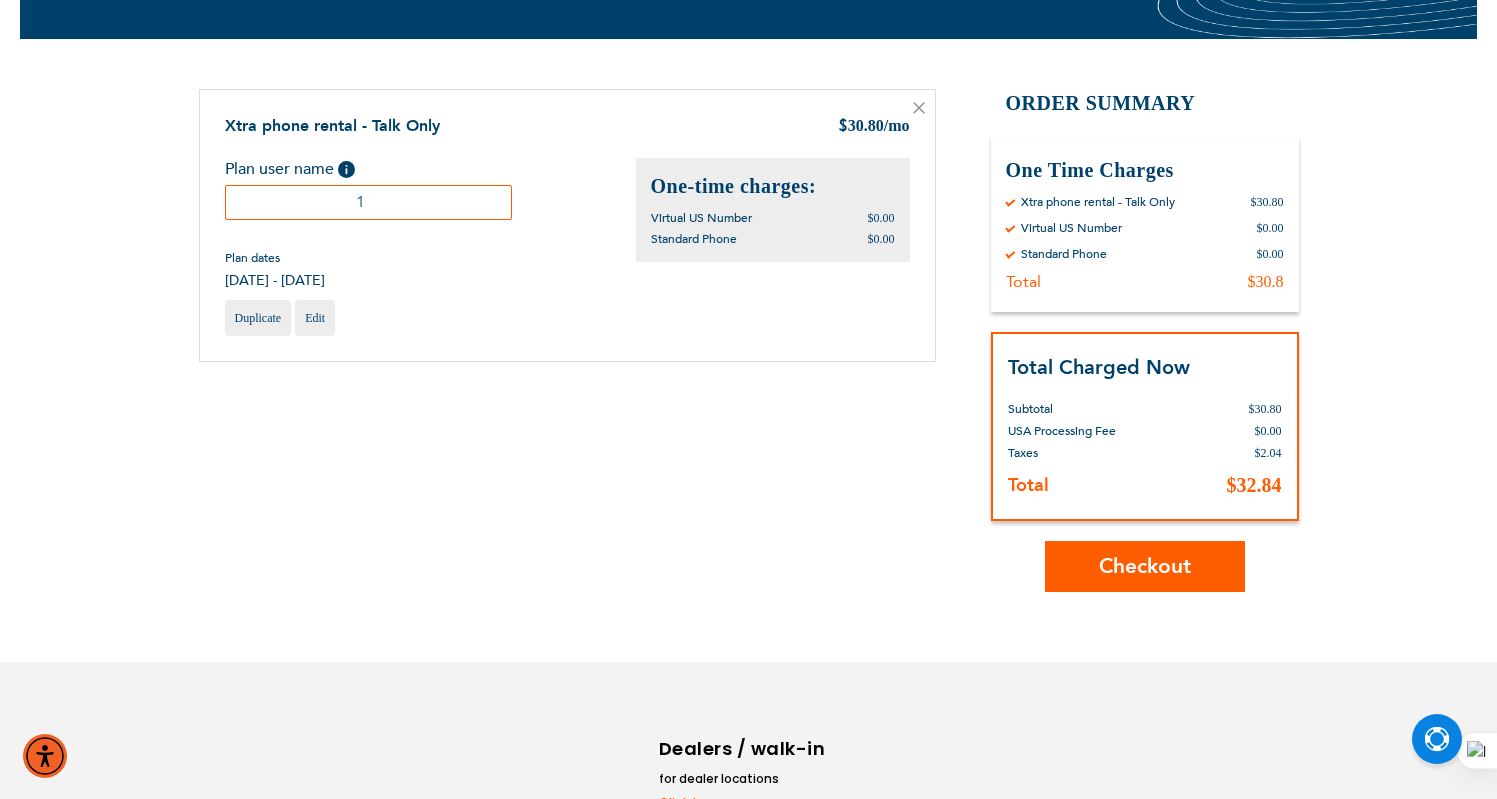 scroll, scrollTop: 307, scrollLeft: 0, axis: vertical 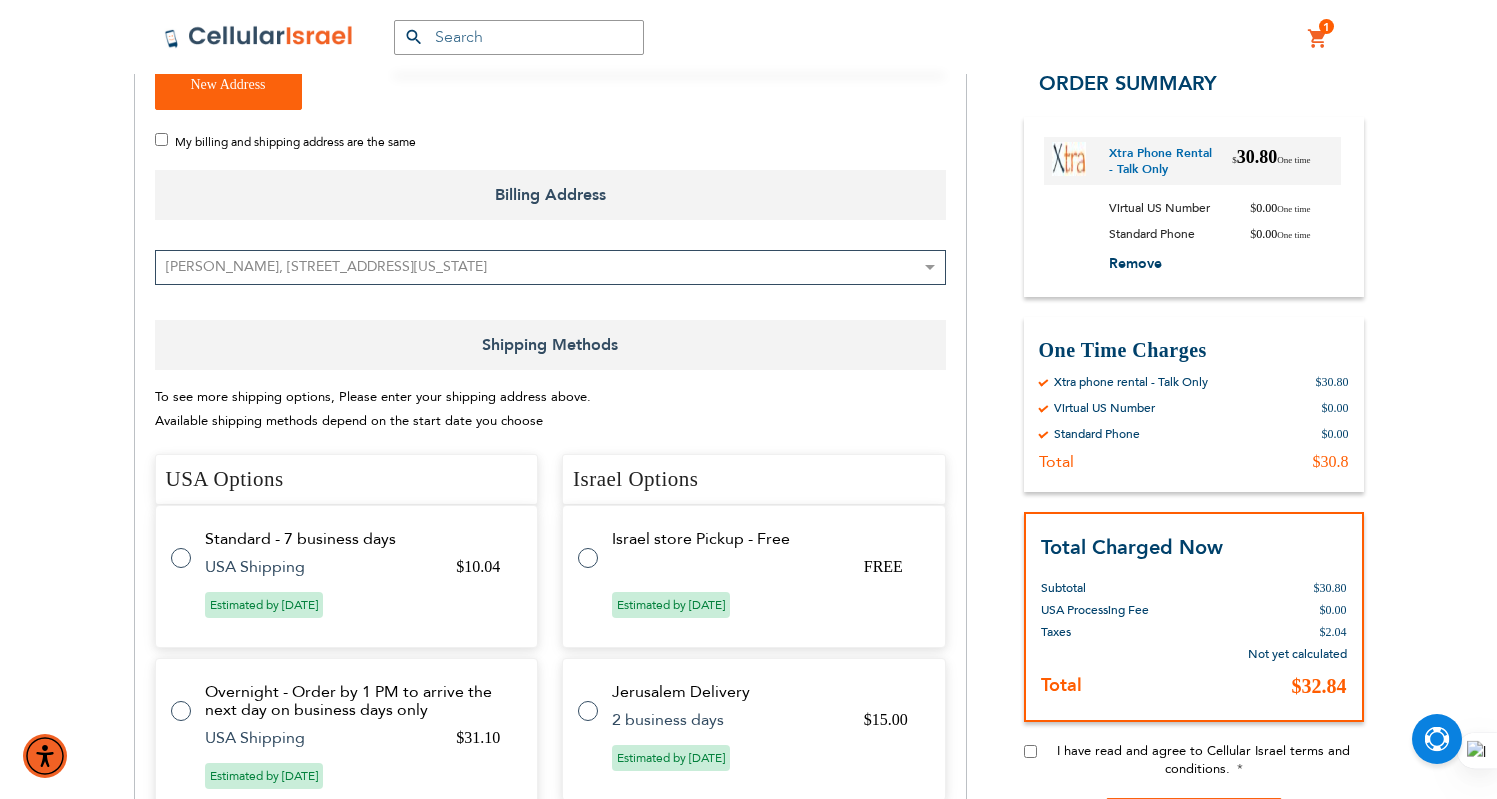 checkbox on "true" 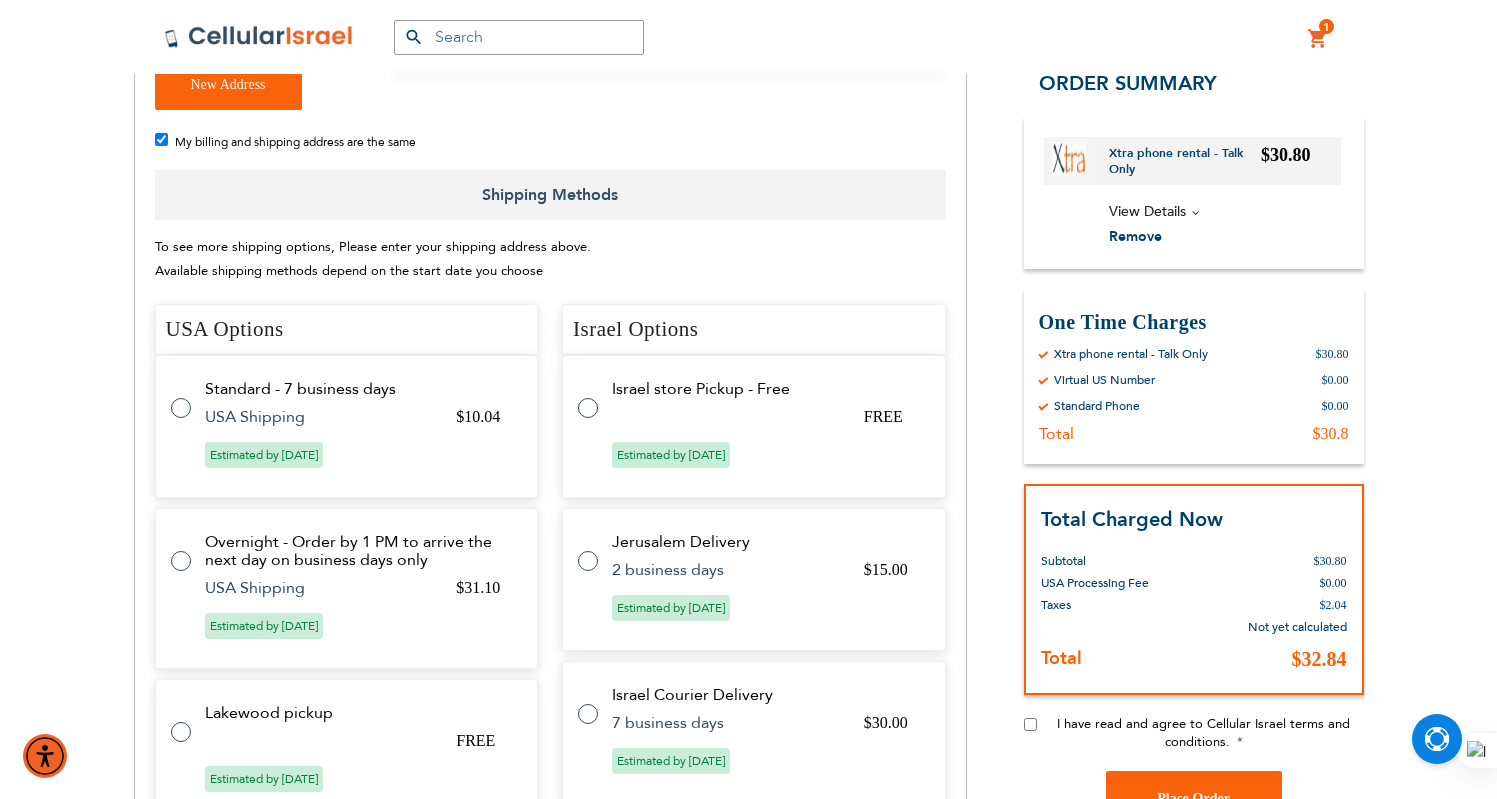 scroll, scrollTop: 674, scrollLeft: 0, axis: vertical 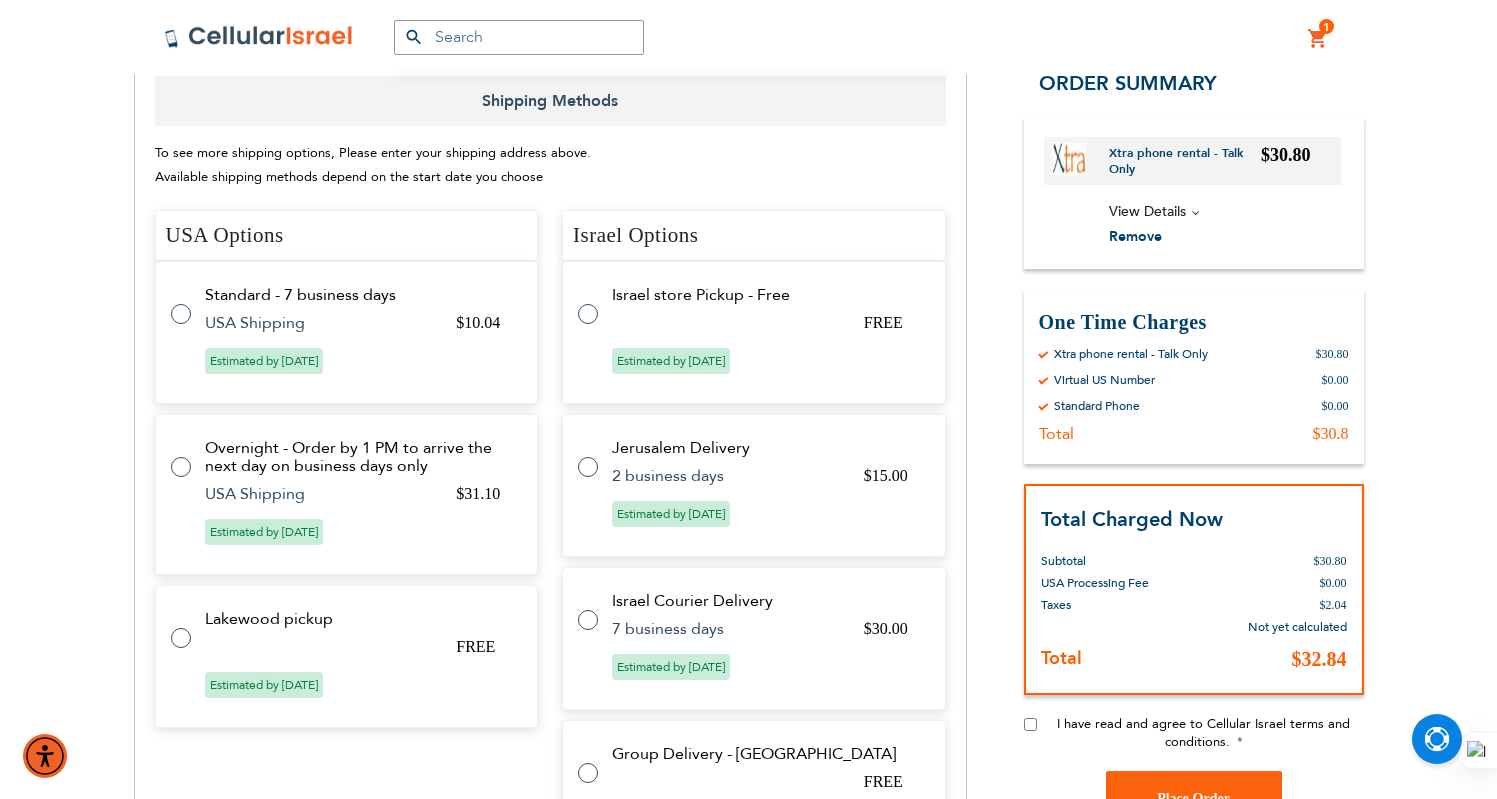 click on "Lakewood pickup
FREE
Estimated by Jul 10th, 2025" at bounding box center (347, 656) 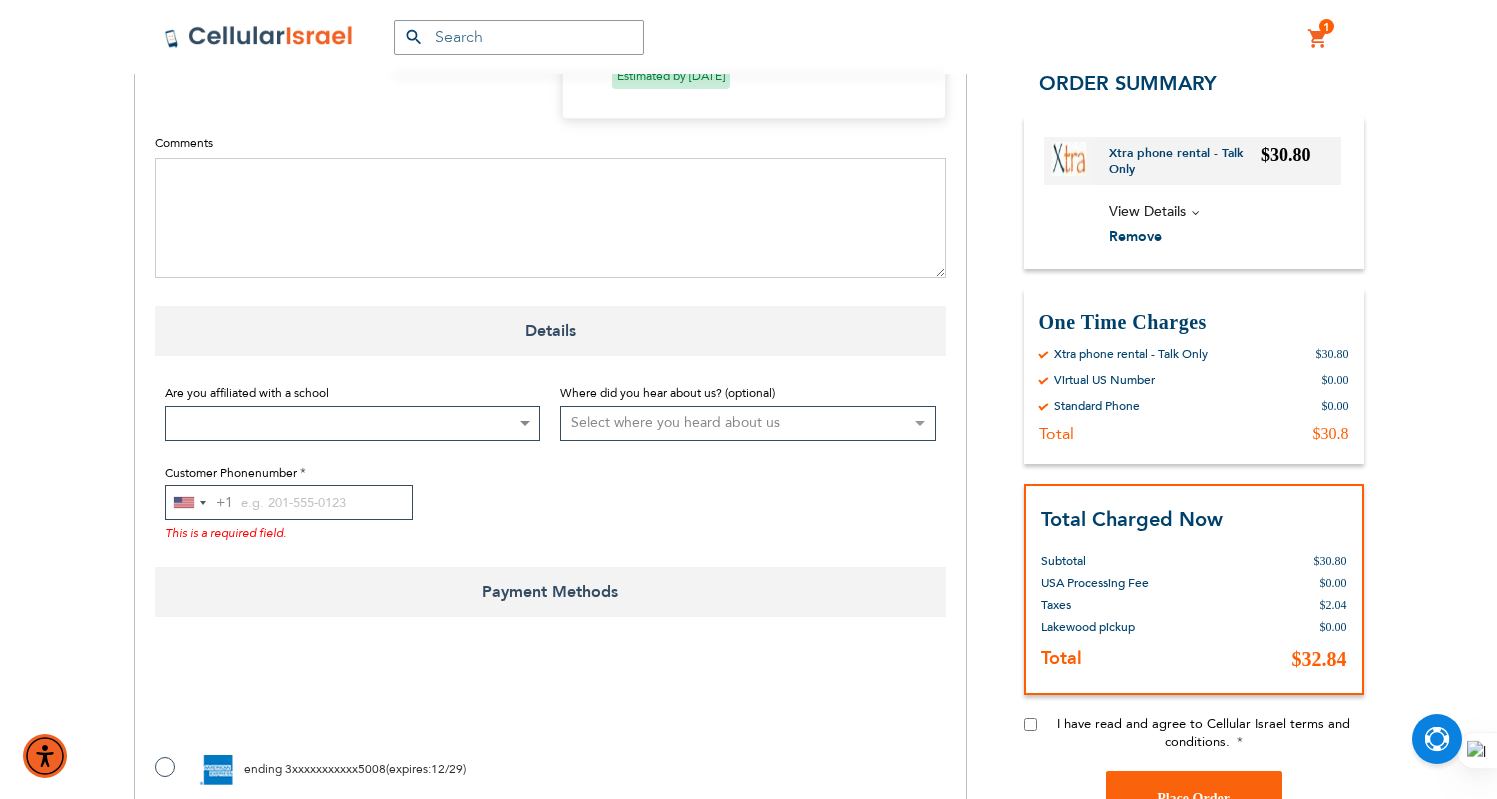 scroll, scrollTop: 1271, scrollLeft: 0, axis: vertical 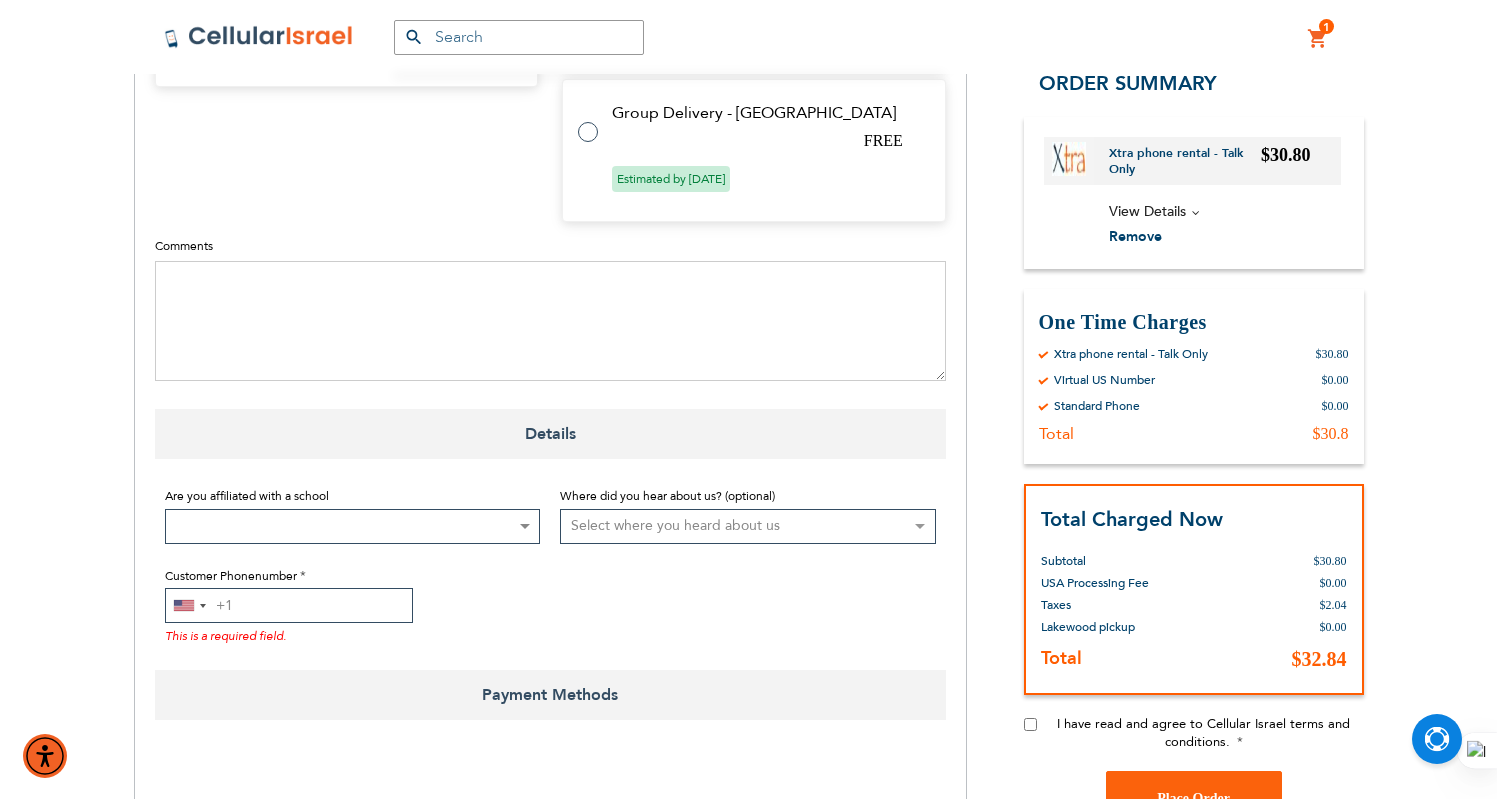 click on "Customer Phonenumber" at bounding box center (289, 605) 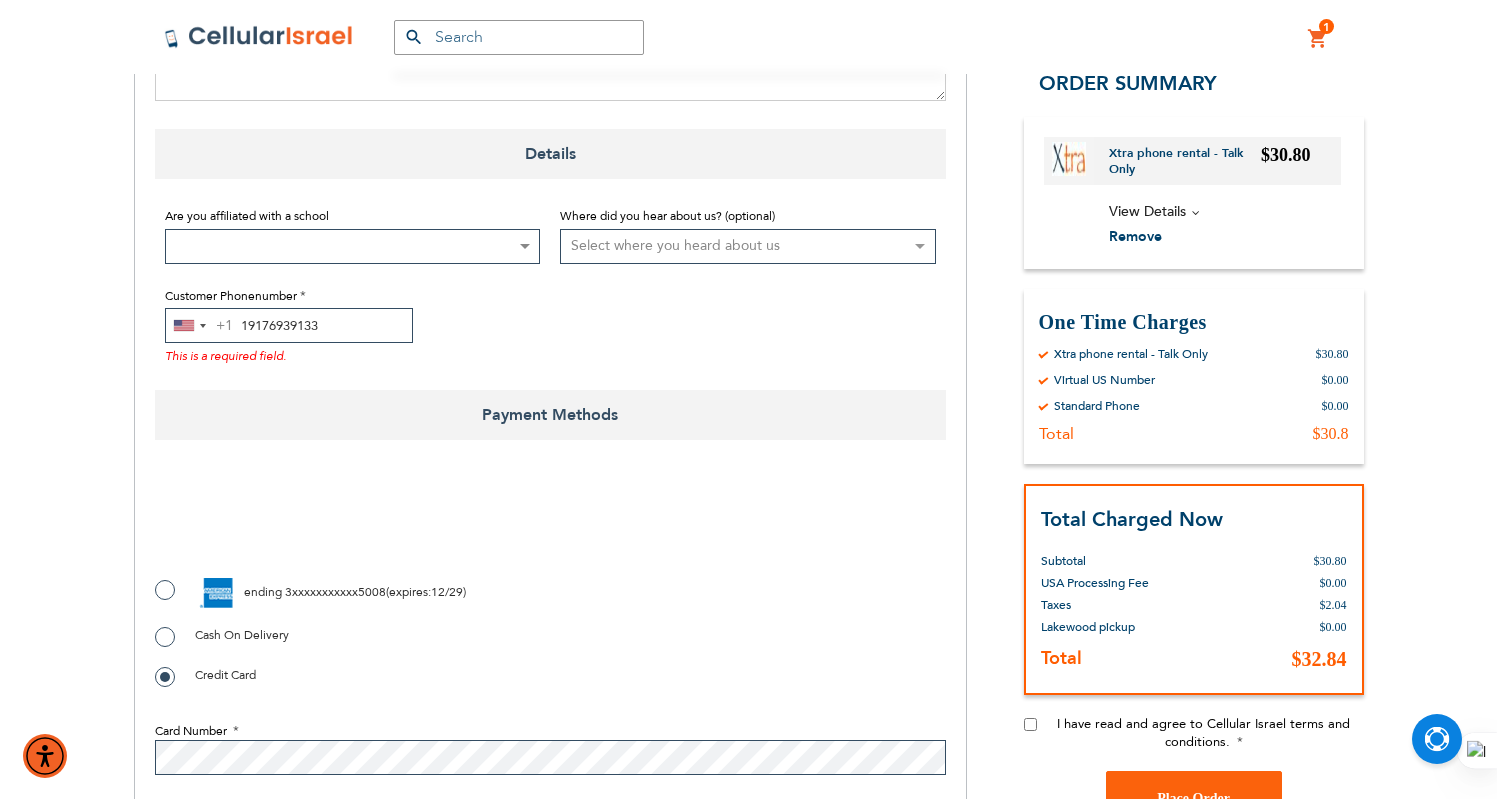 scroll, scrollTop: 1798, scrollLeft: 0, axis: vertical 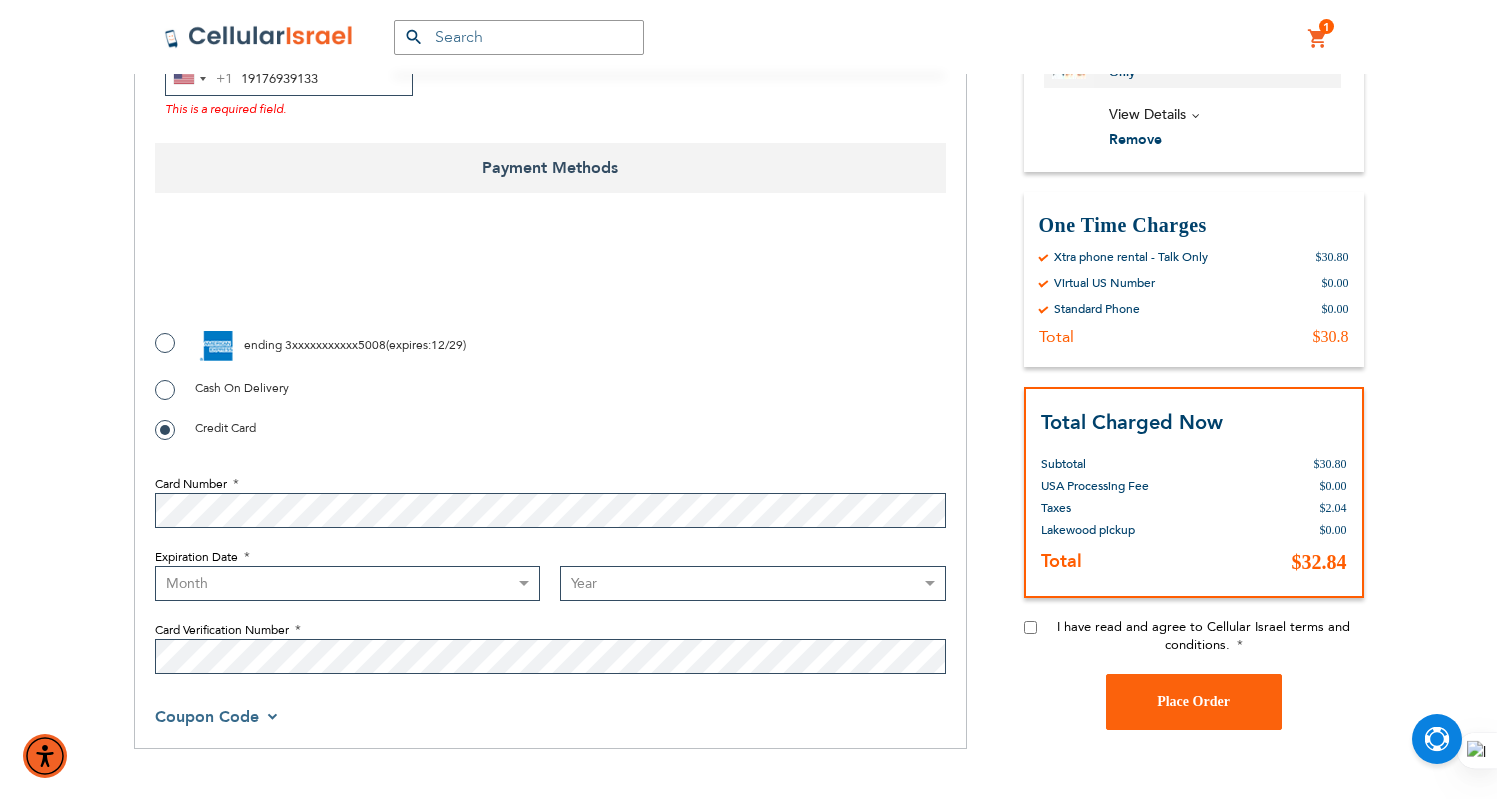 type on "19176939133" 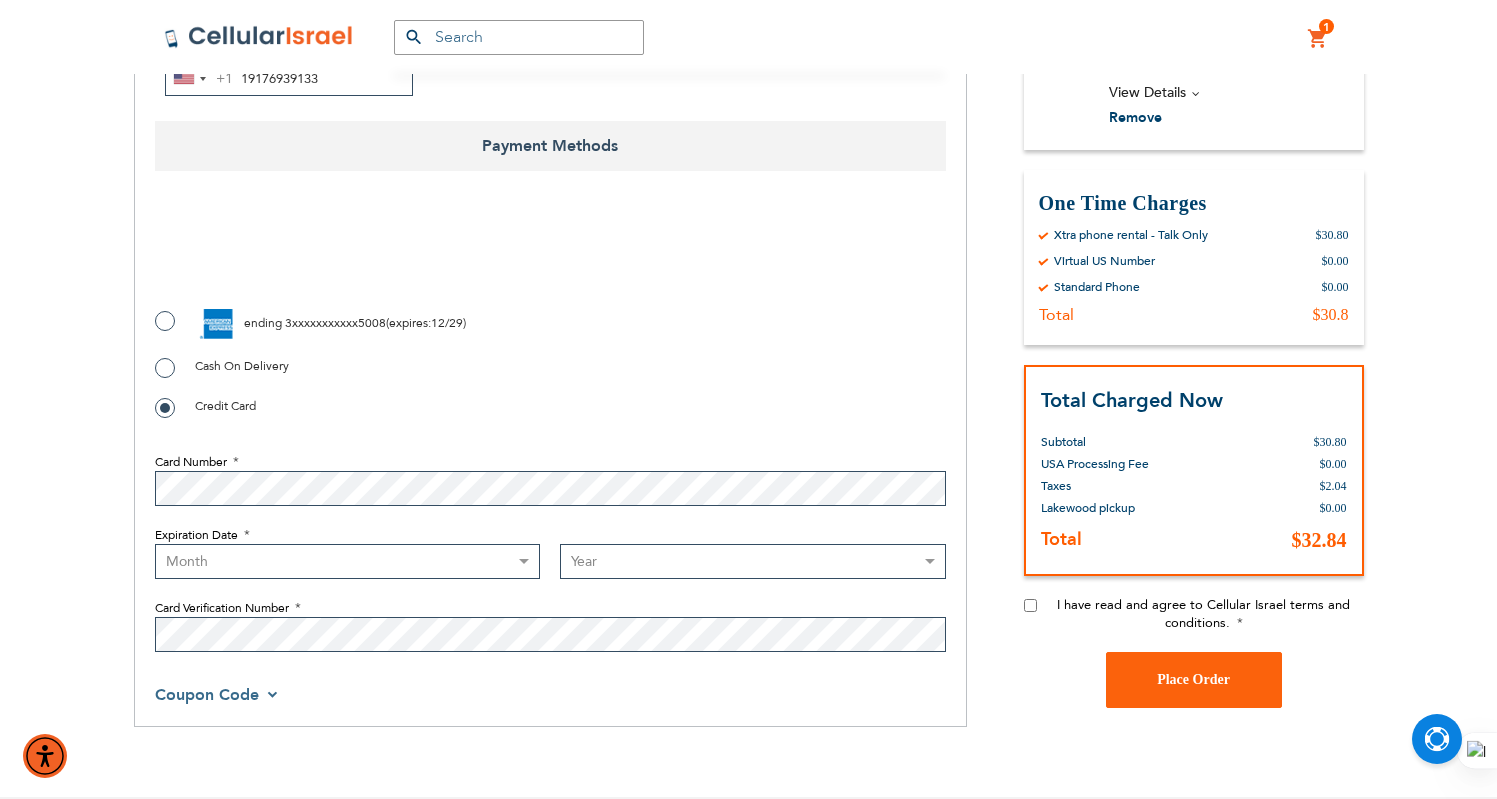 click on "ending
3xxxxxxxxxxx5008
(
expires :
12/29
)" at bounding box center (310, 324) 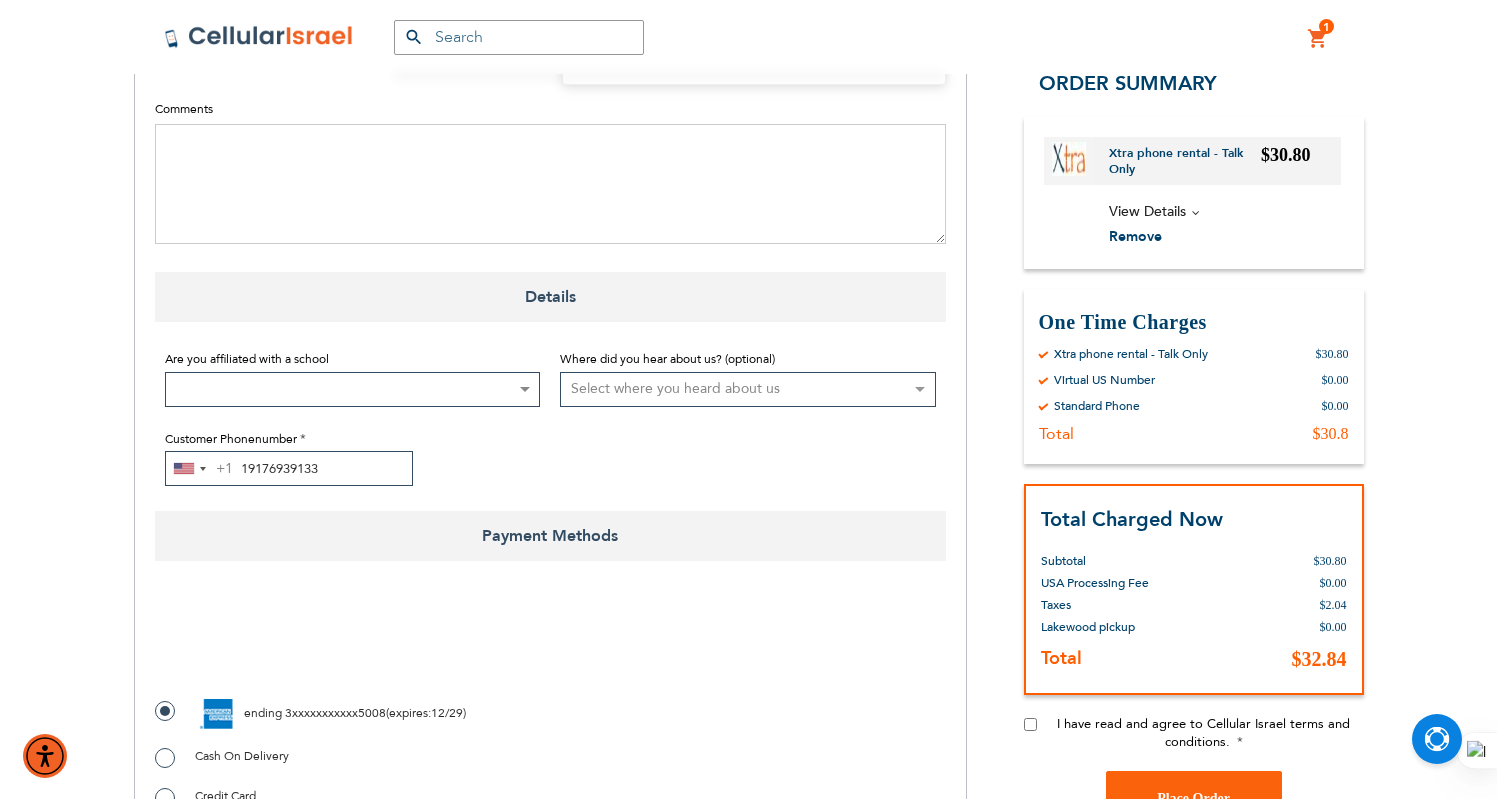 checkbox on "true" 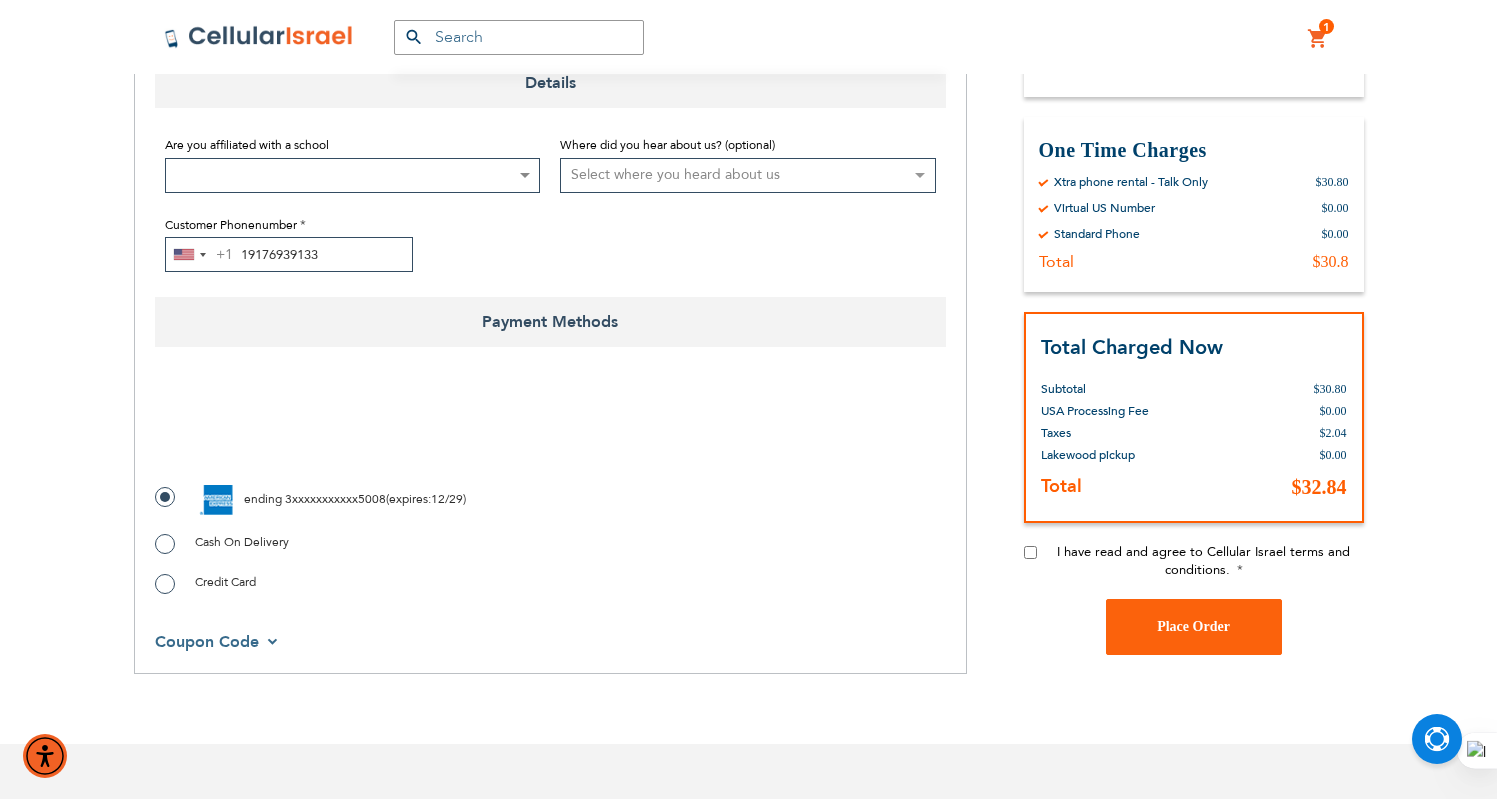 scroll, scrollTop: 1828, scrollLeft: 0, axis: vertical 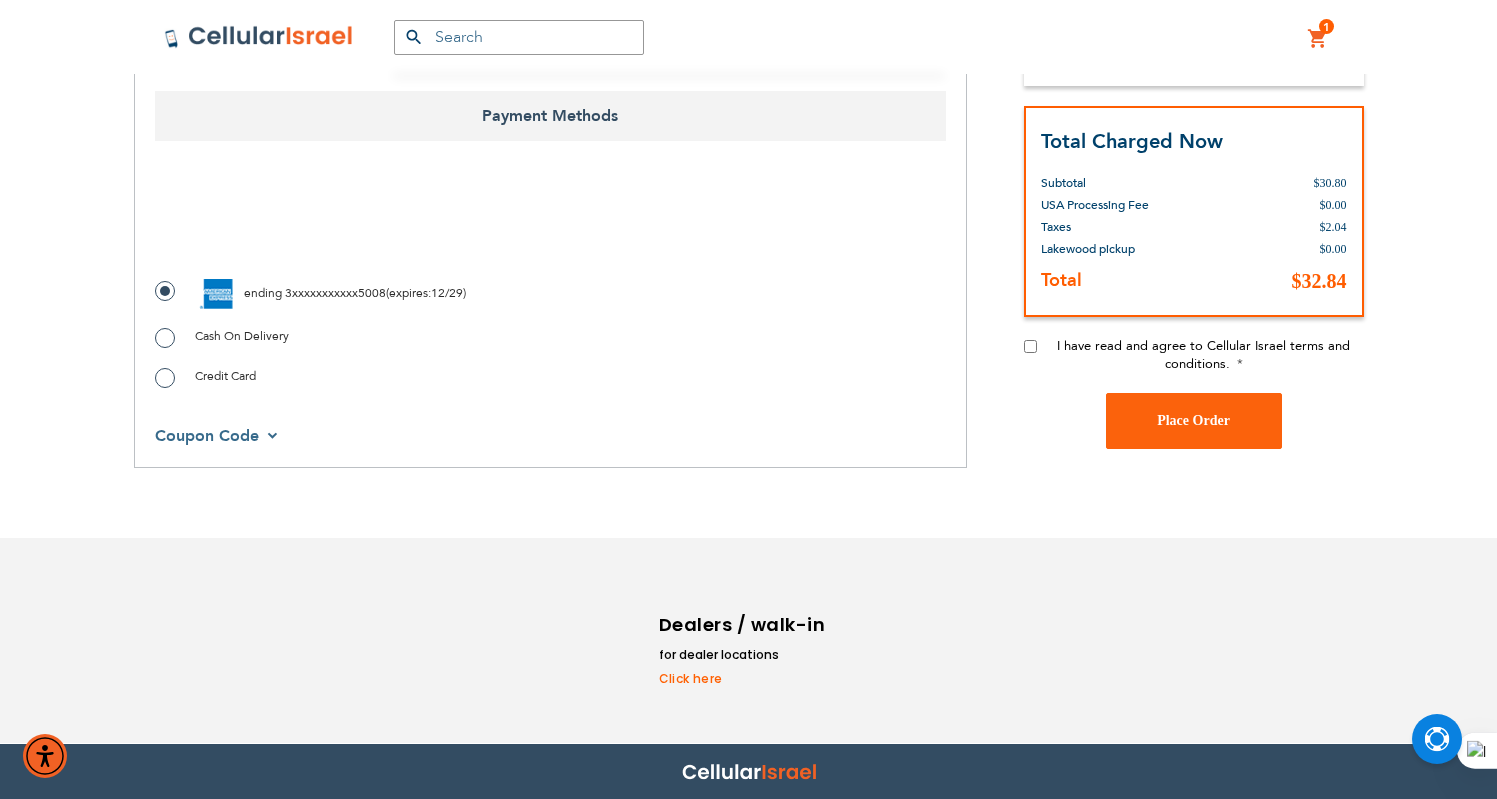 click on "I have read and agree to Cellular Israel terms and conditions." at bounding box center [1030, 345] 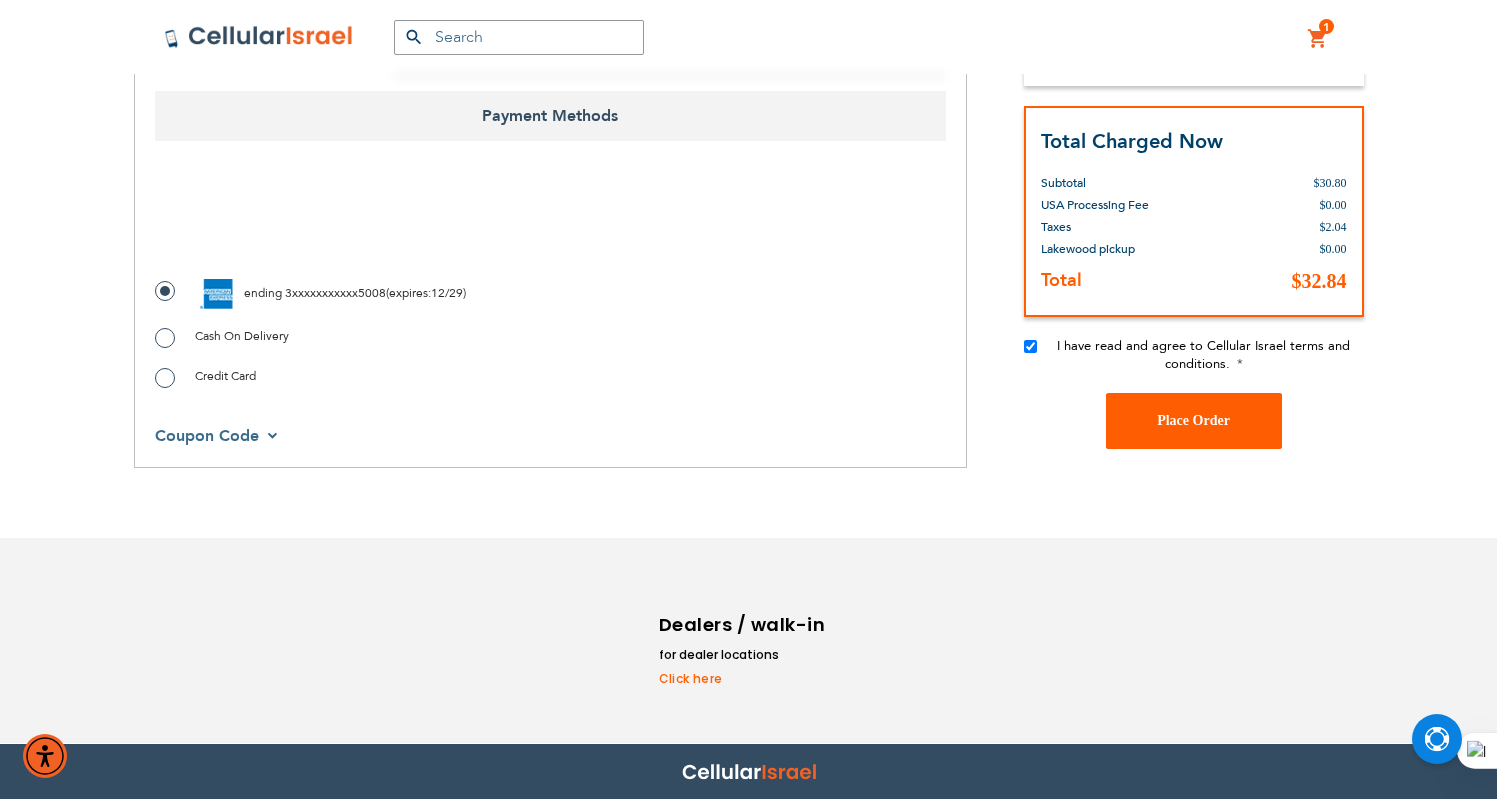 click on "Place Order" at bounding box center [1194, 420] 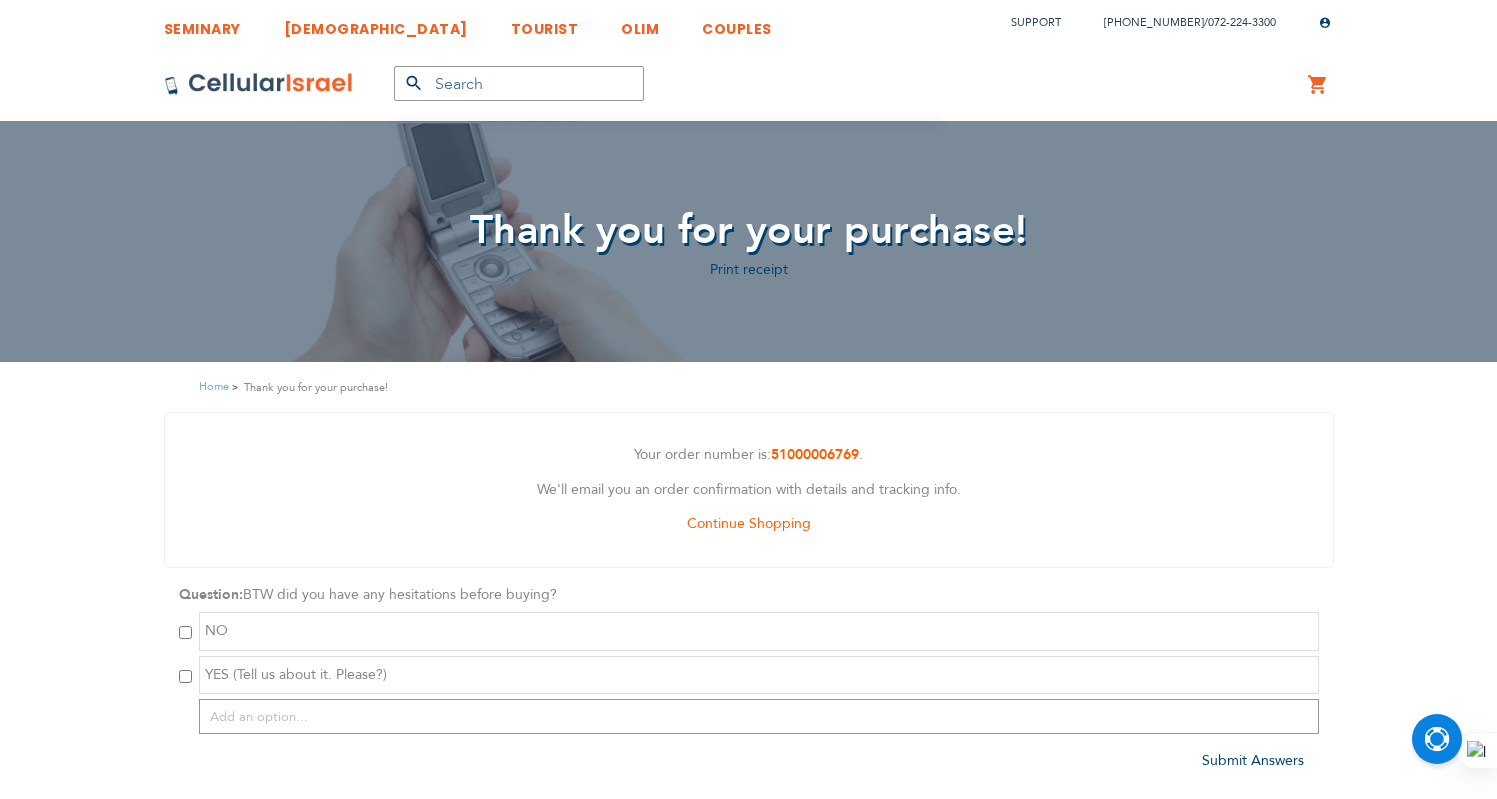 scroll, scrollTop: 0, scrollLeft: 0, axis: both 